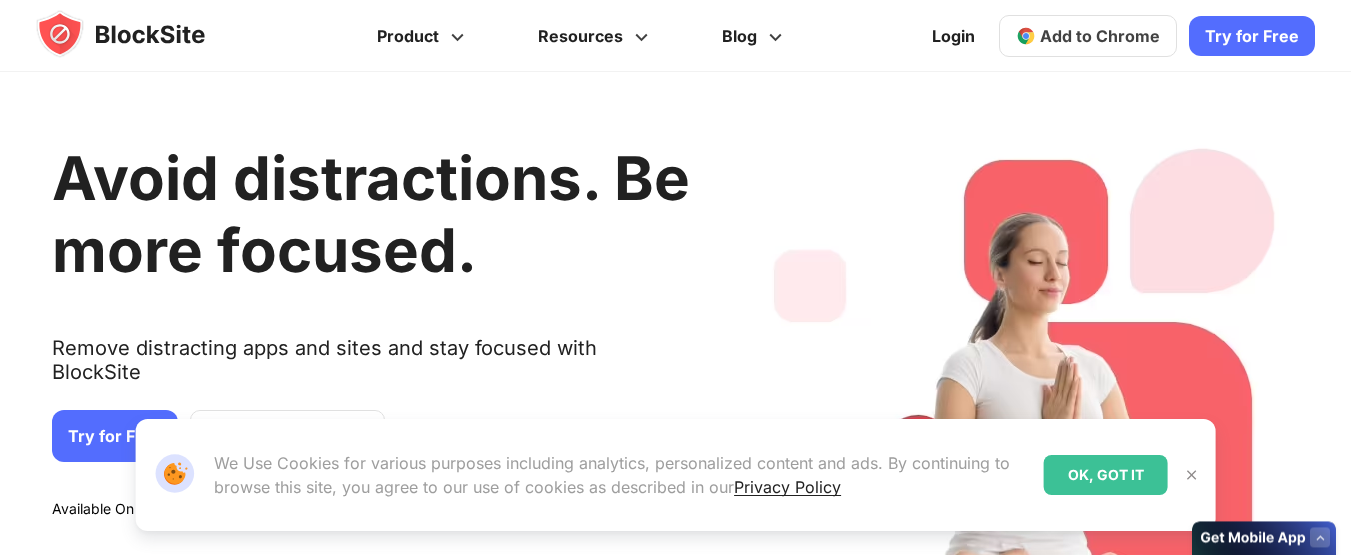 scroll, scrollTop: 0, scrollLeft: 0, axis: both 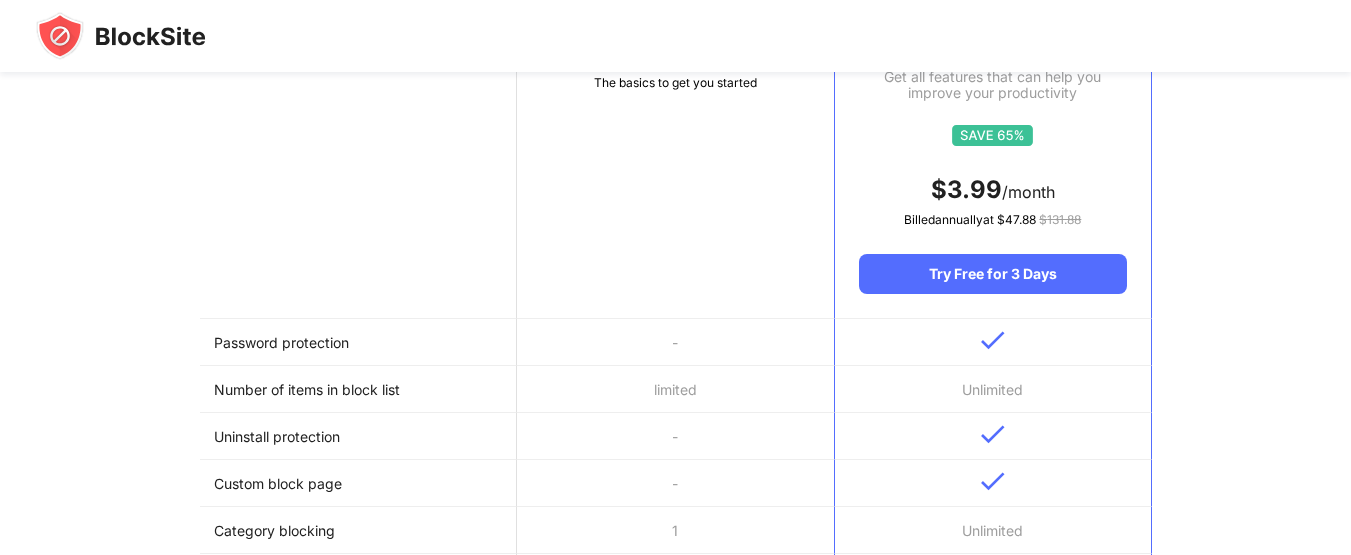 click on "Basic Get some features to help with your productivity The basics to get you started" at bounding box center (675, 150) 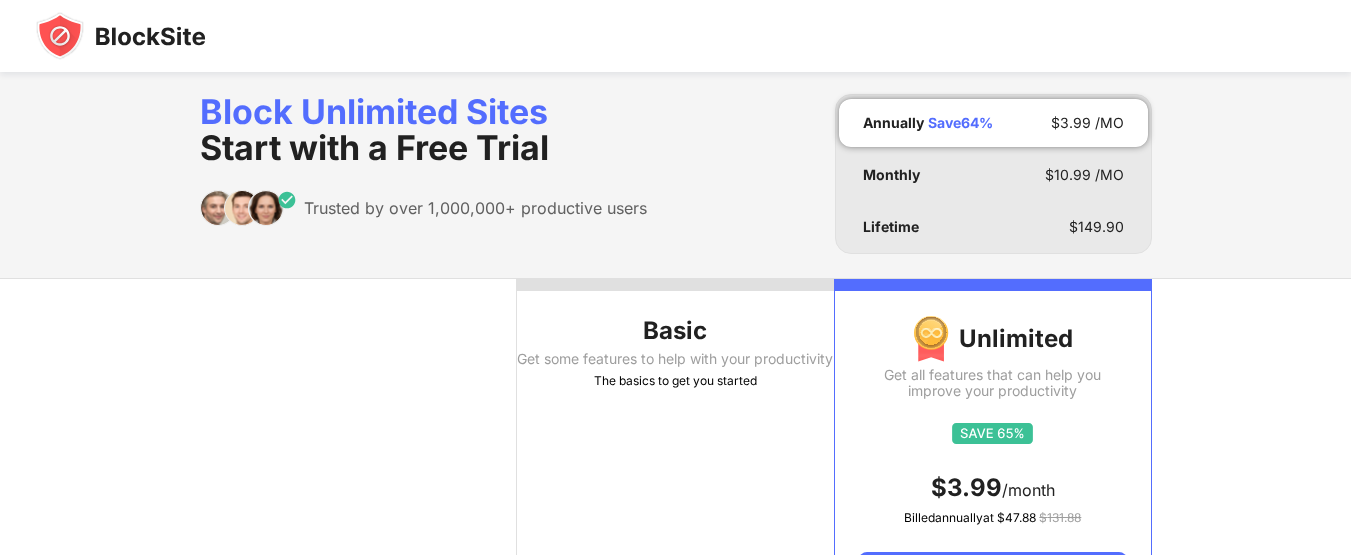 scroll, scrollTop: 0, scrollLeft: 0, axis: both 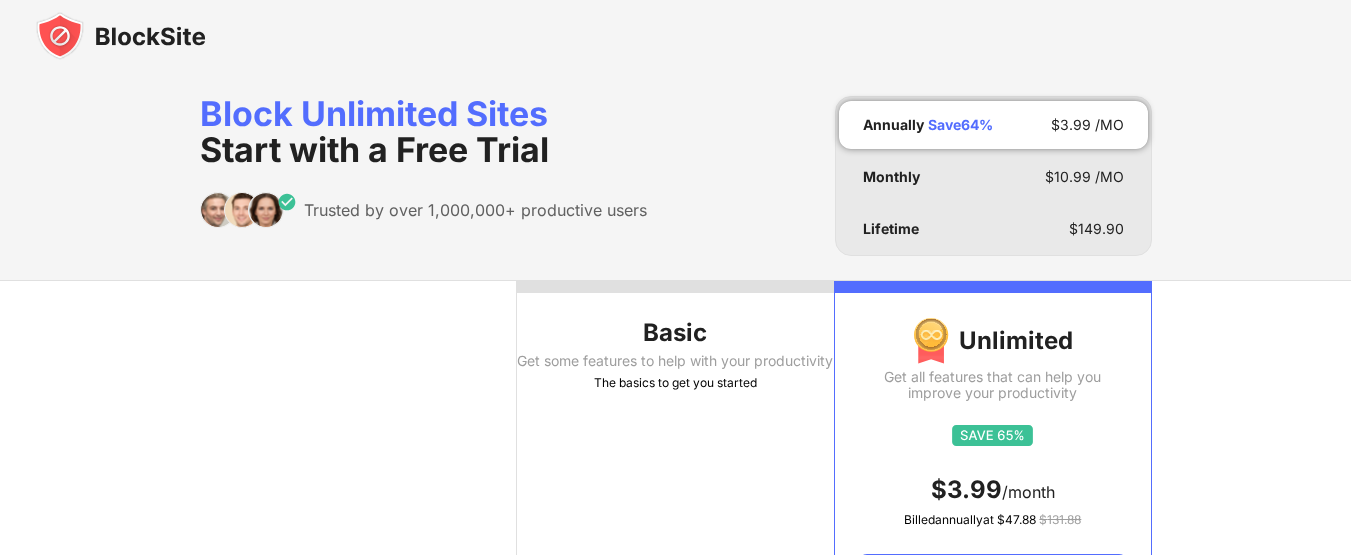 click at bounding box center [675, 287] 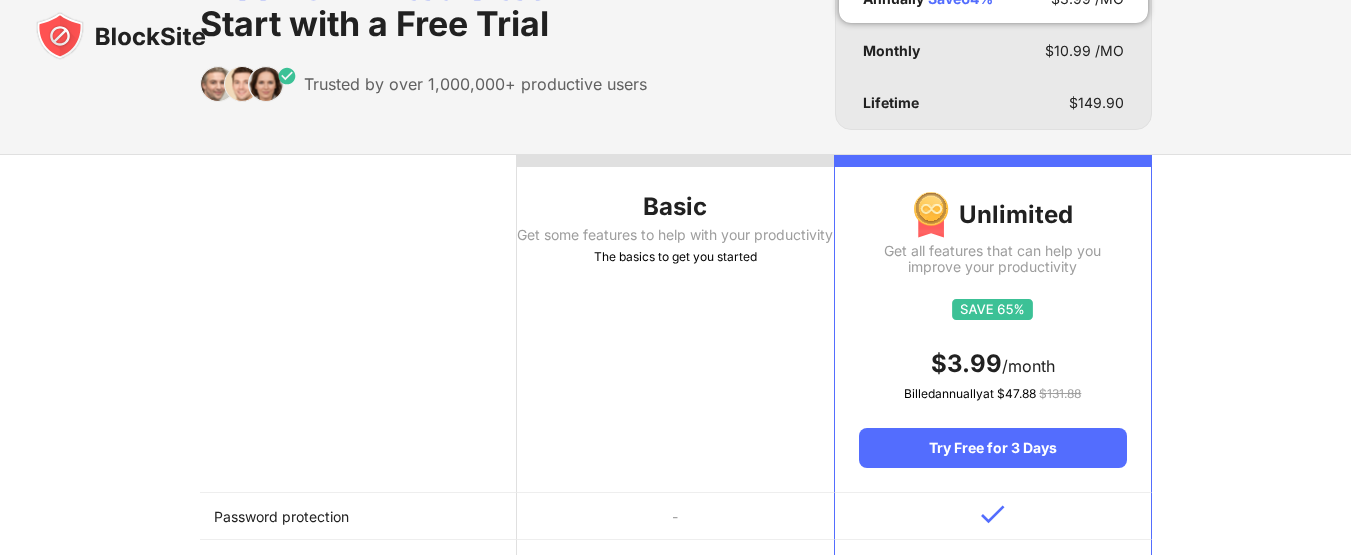 scroll, scrollTop: 0, scrollLeft: 0, axis: both 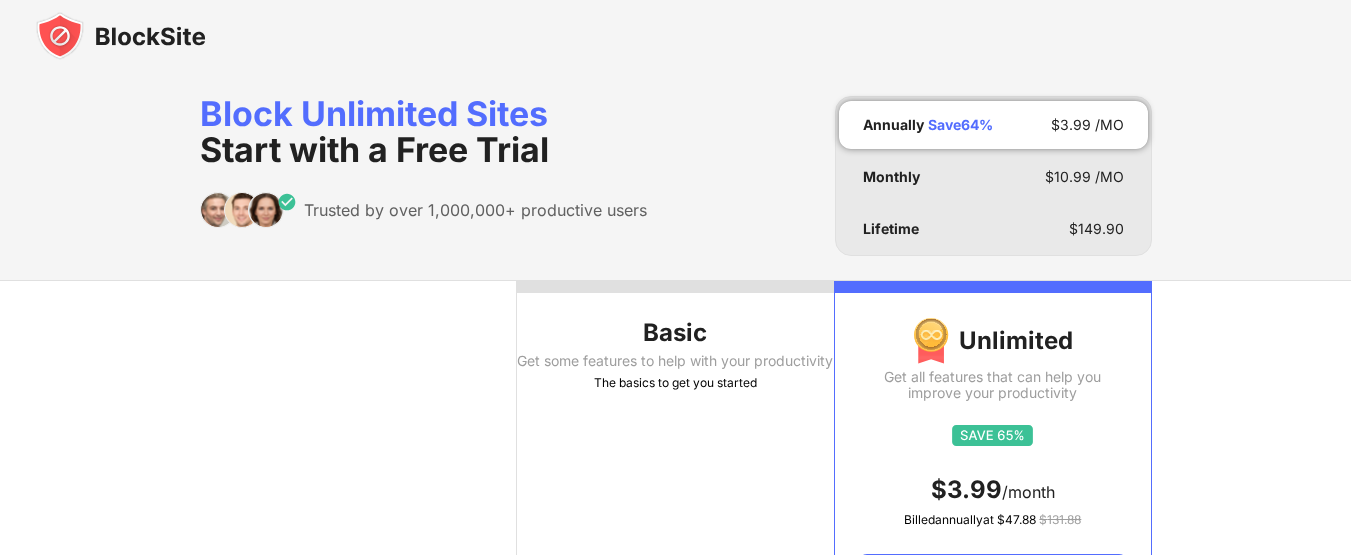 click on "Basic" at bounding box center (675, 333) 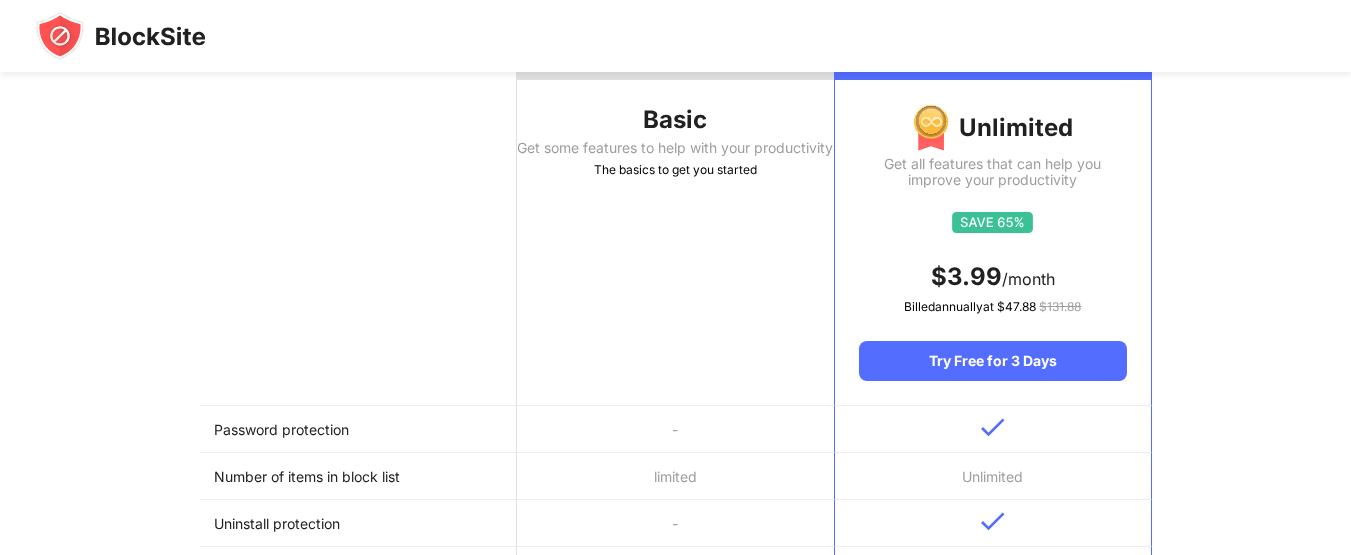 scroll, scrollTop: 0, scrollLeft: 0, axis: both 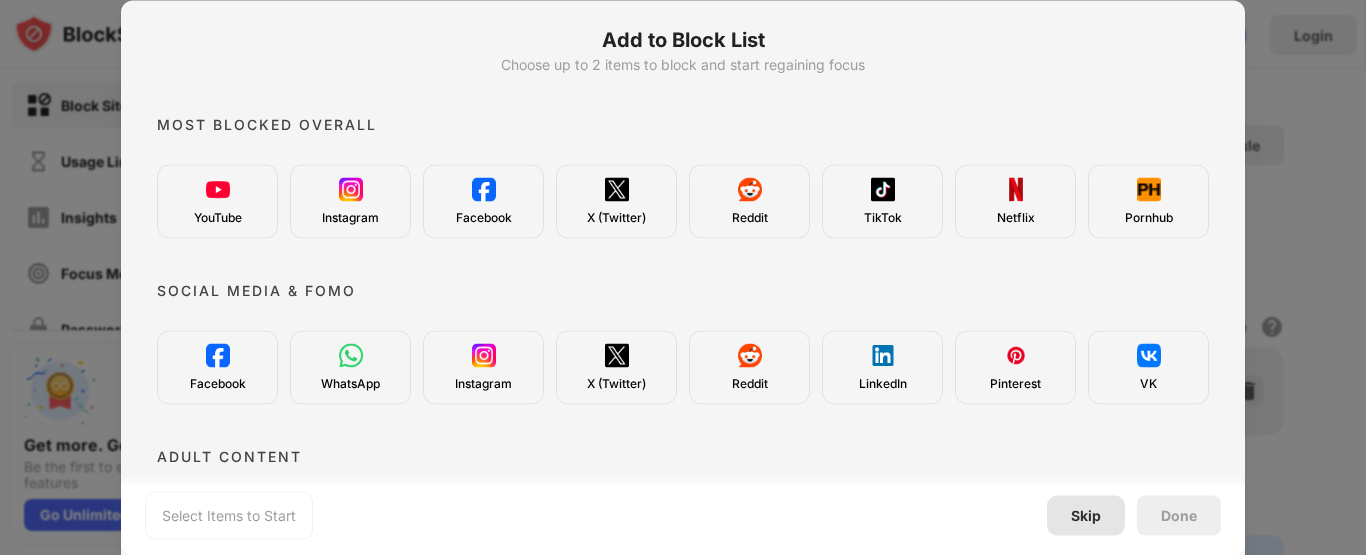 click on "Skip" at bounding box center (1086, 515) 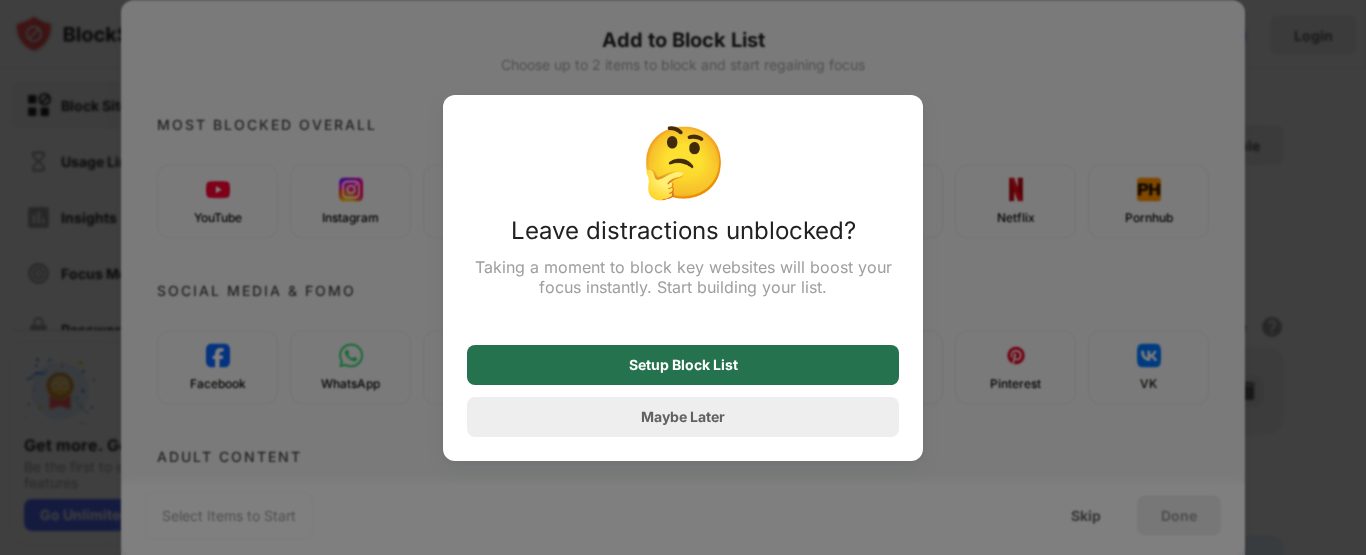 click on "Setup Block List" at bounding box center (683, 365) 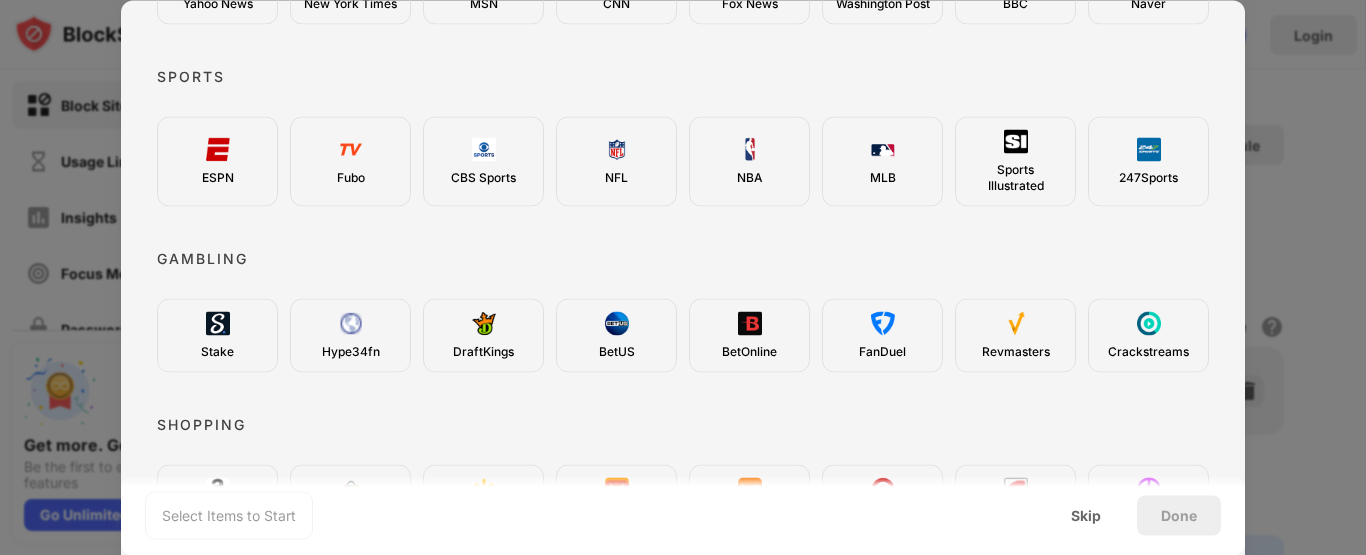 scroll, scrollTop: 738, scrollLeft: 0, axis: vertical 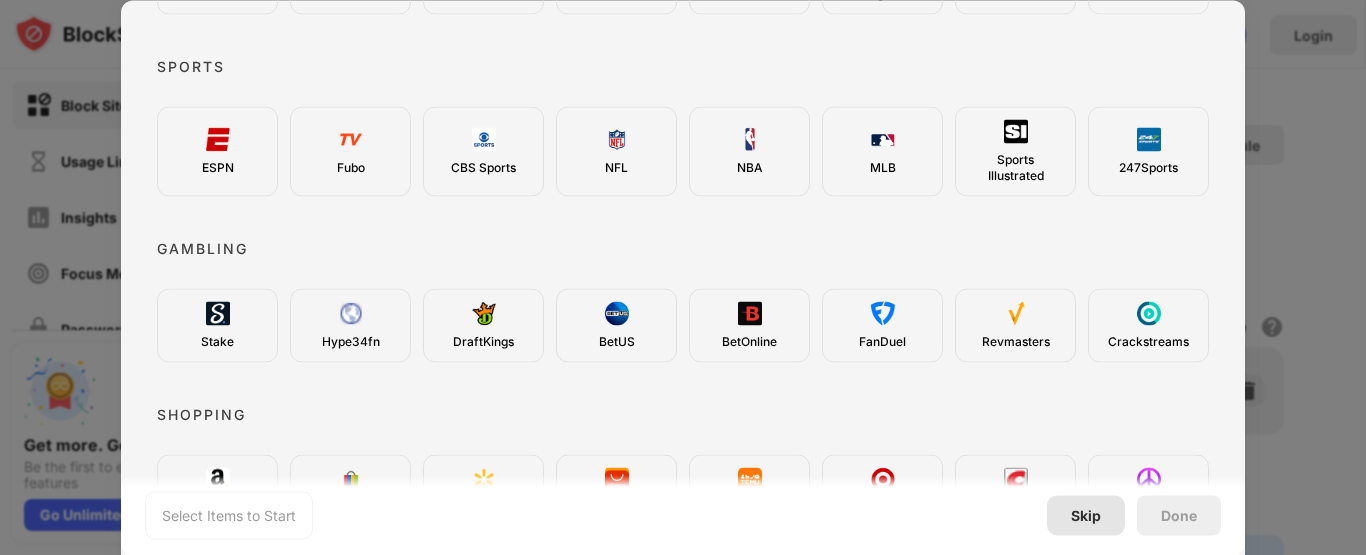 click on "Skip" at bounding box center (1086, 515) 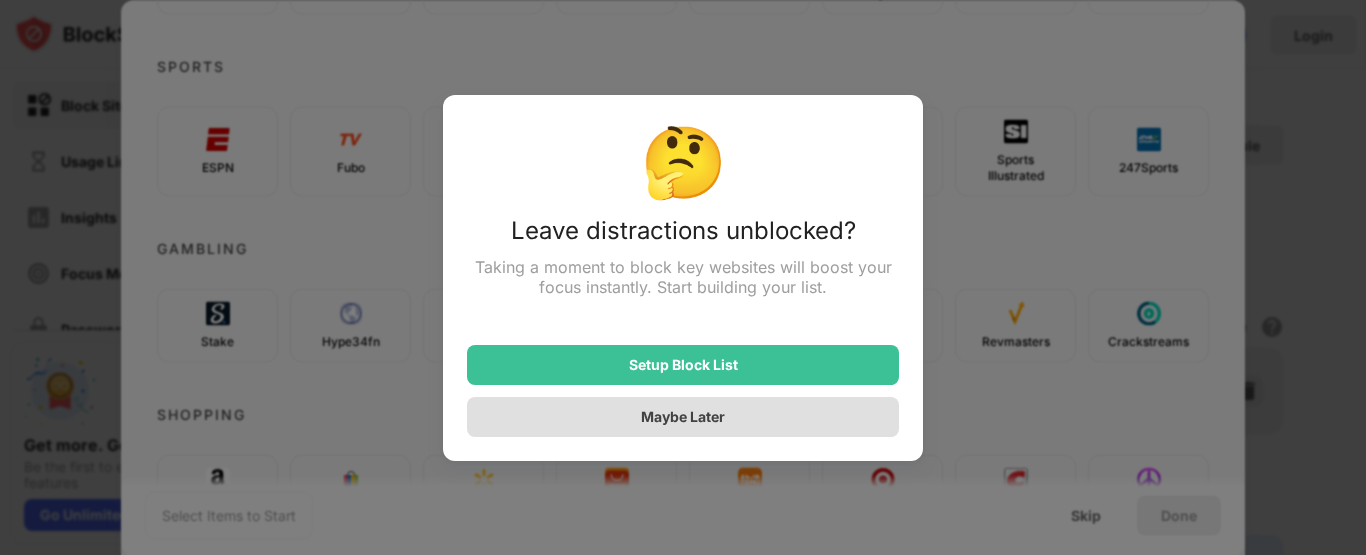 click on "Maybe Later" at bounding box center [683, 417] 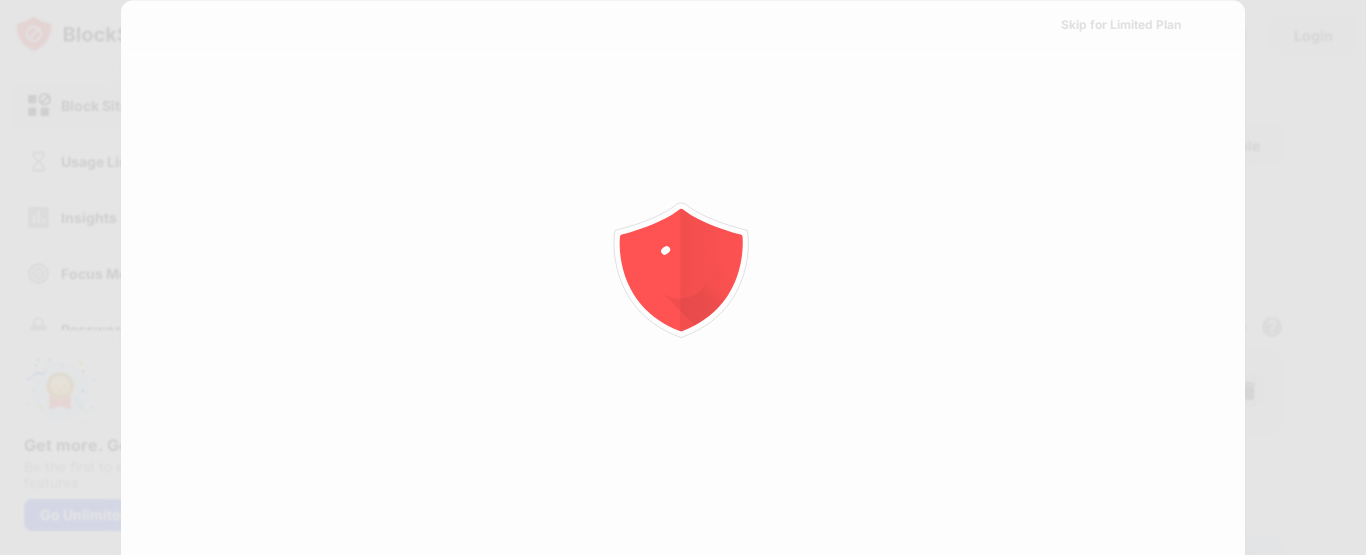 scroll, scrollTop: 0, scrollLeft: 0, axis: both 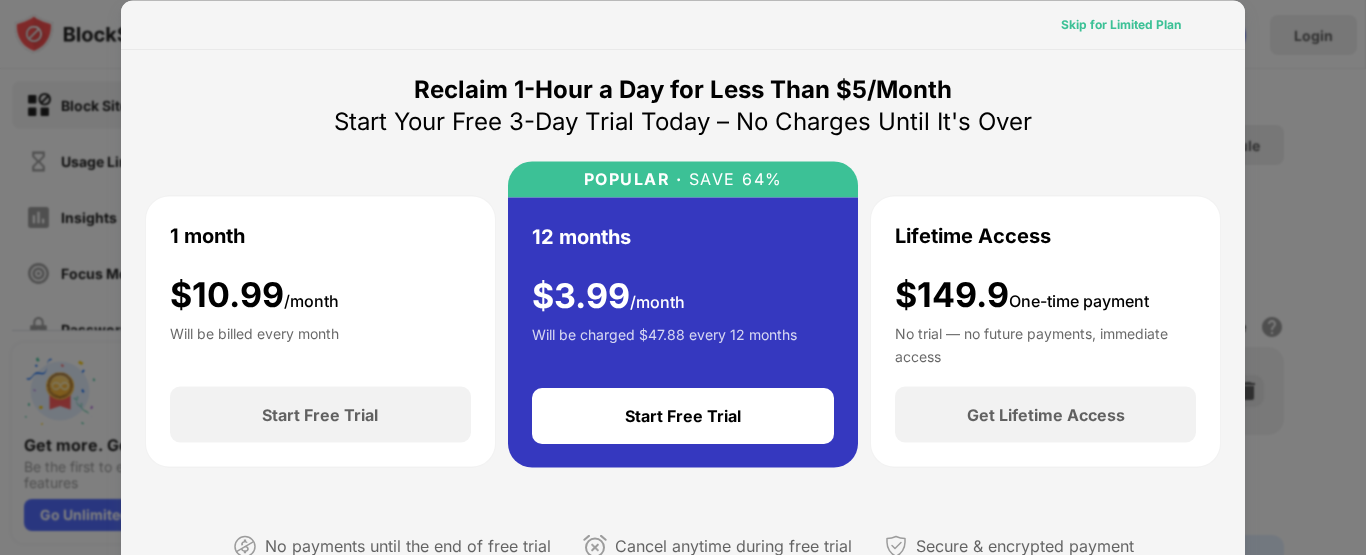 click on "Skip for Limited Plan" at bounding box center (1121, 24) 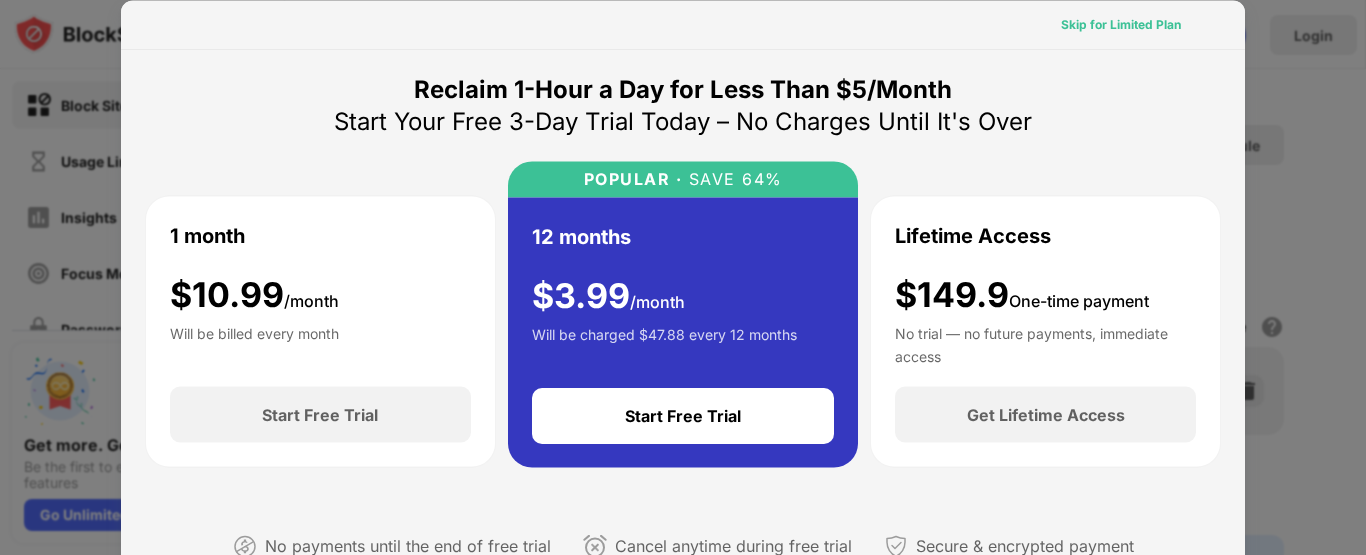 click on "Skip for Limited Plan" at bounding box center (683, 24) 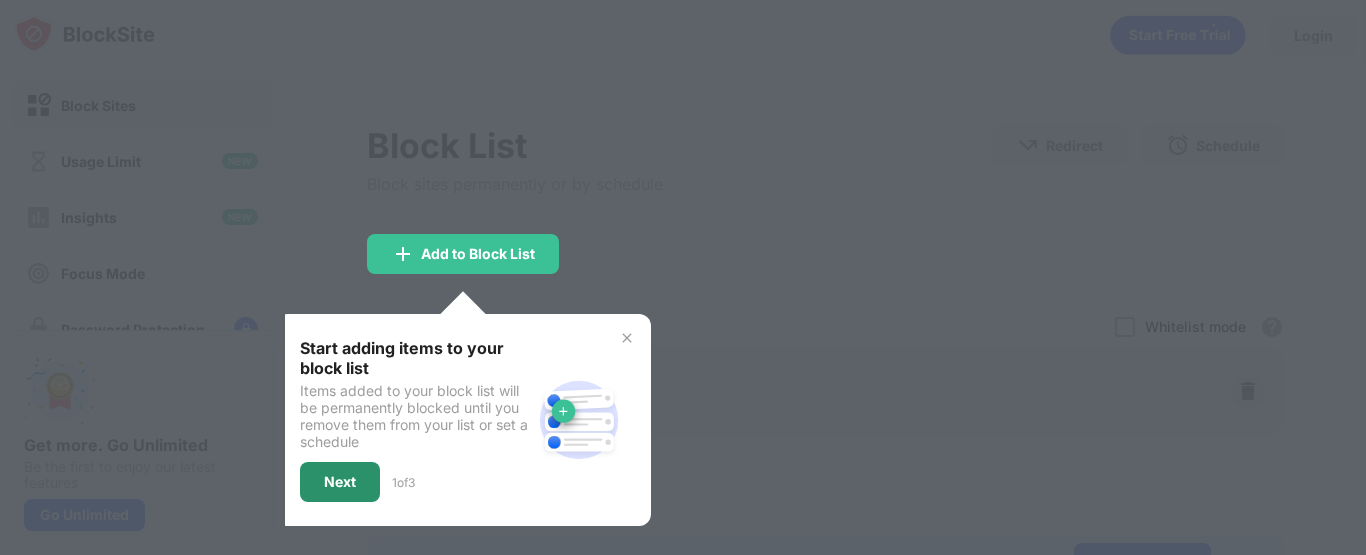 click on "Next" at bounding box center (340, 482) 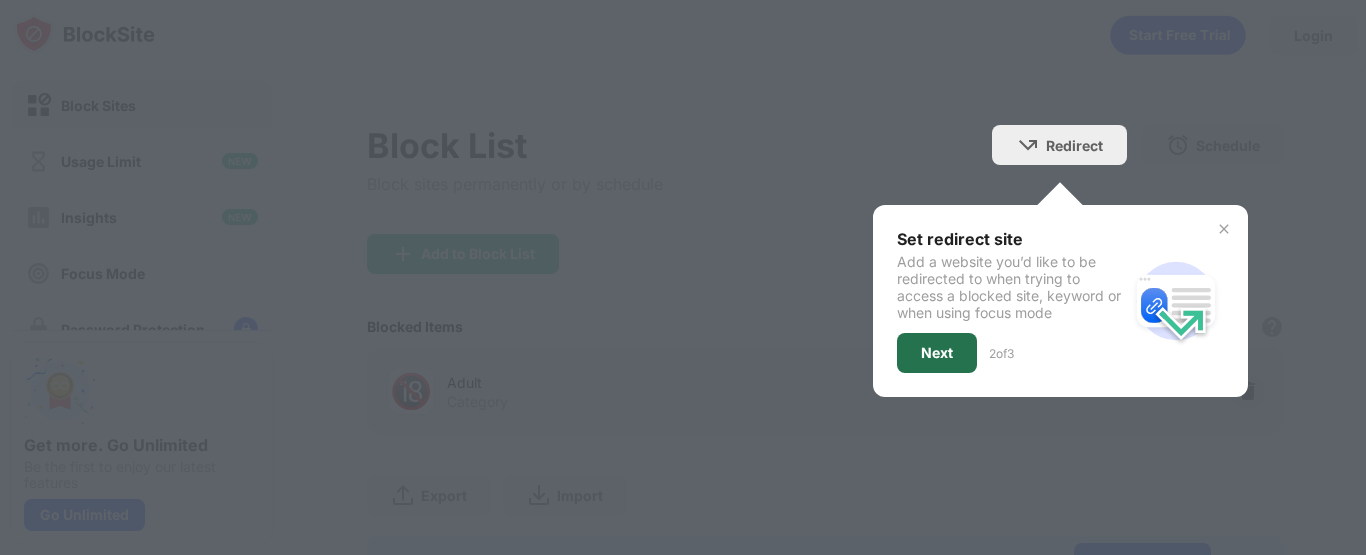 click on "Next" at bounding box center (937, 353) 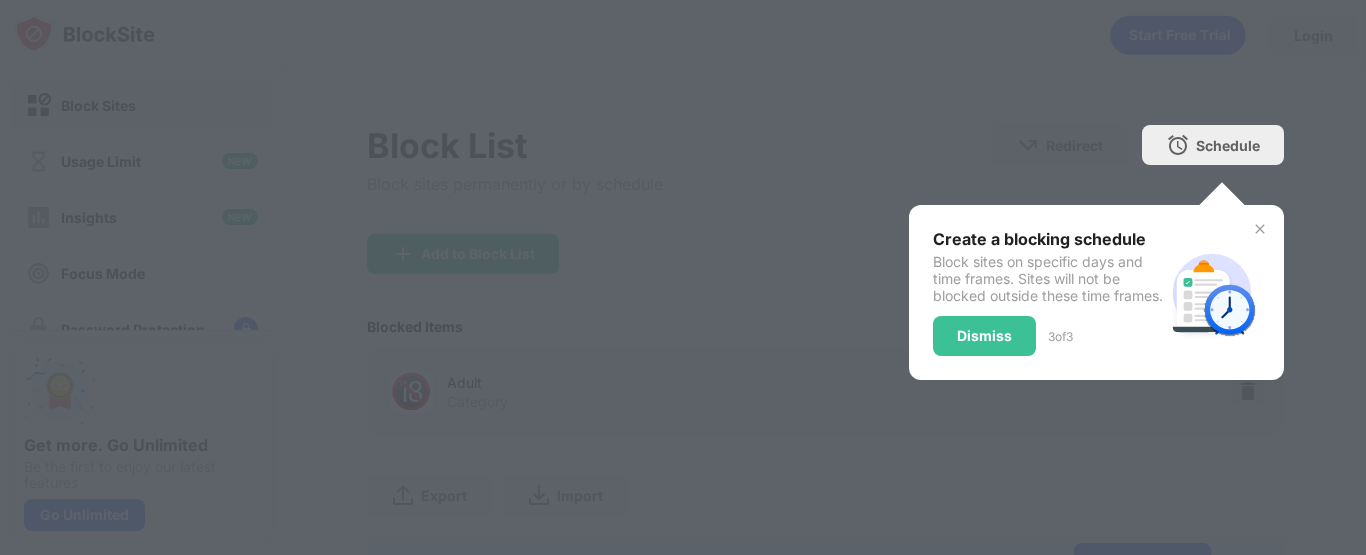 click at bounding box center (1260, 229) 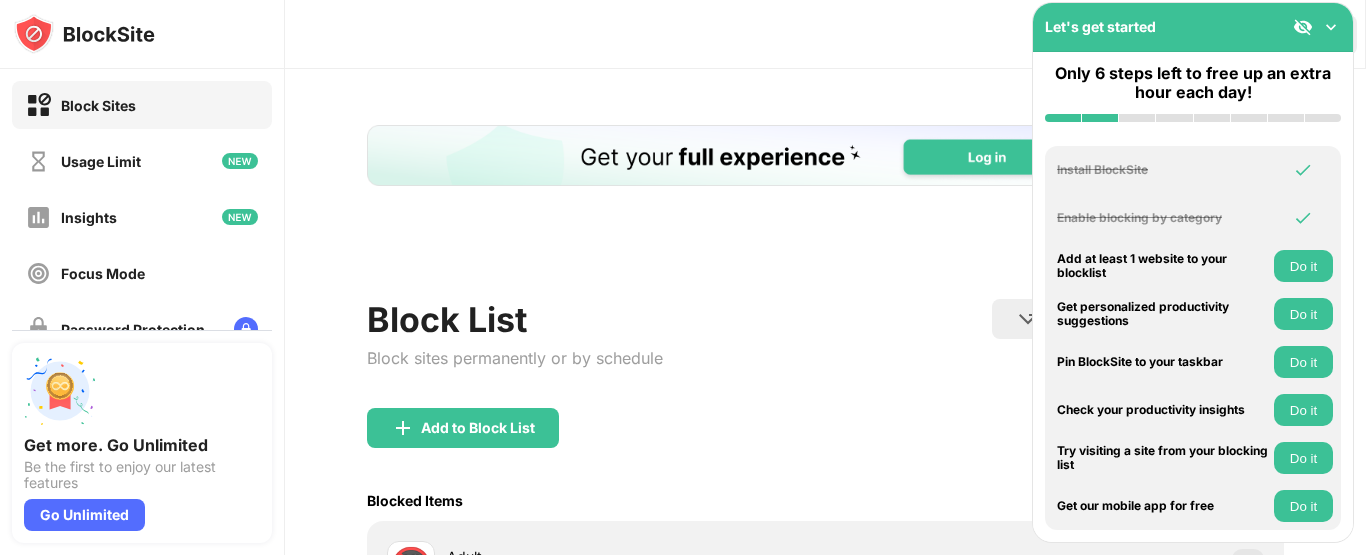 scroll, scrollTop: 0, scrollLeft: 0, axis: both 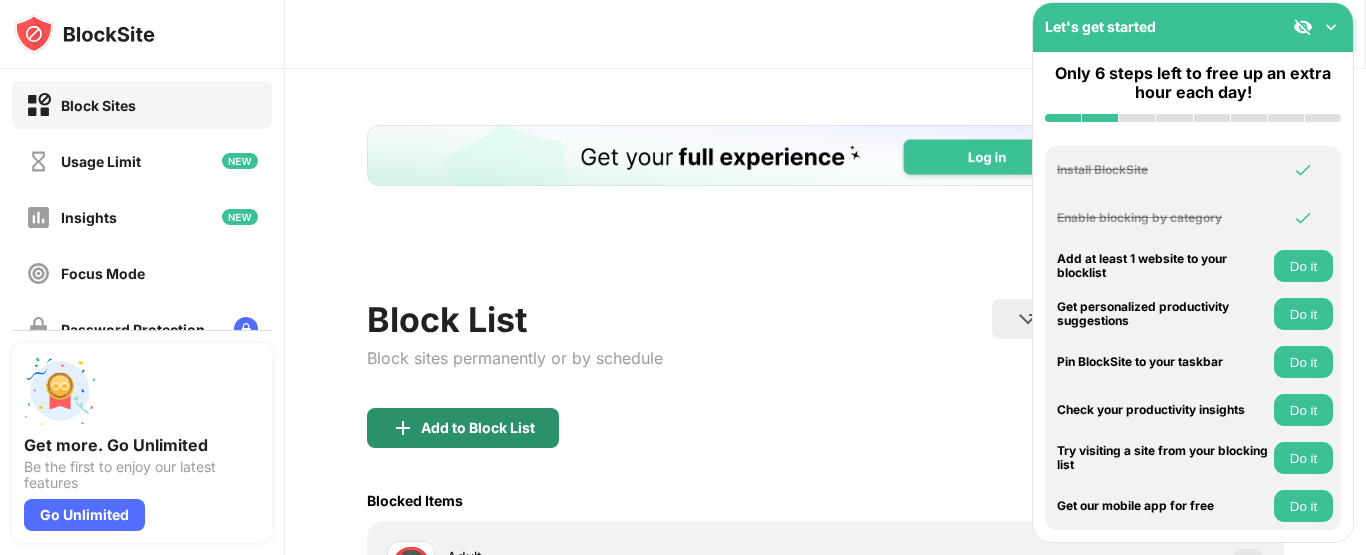 click on "Add to Block List" at bounding box center [478, 428] 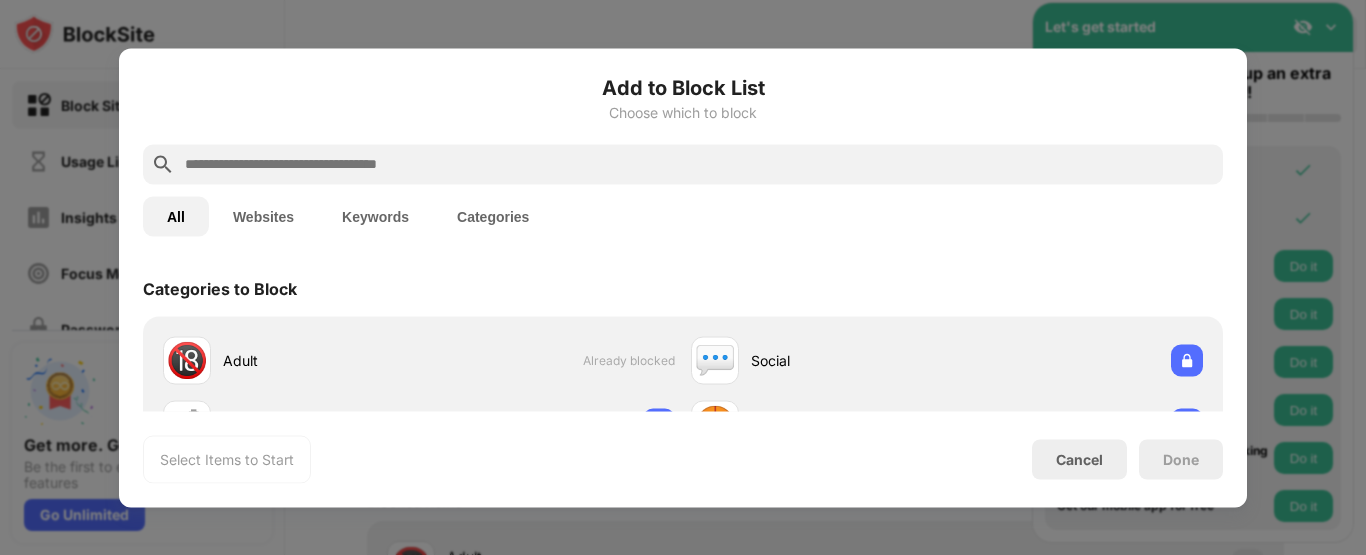 click at bounding box center [699, 164] 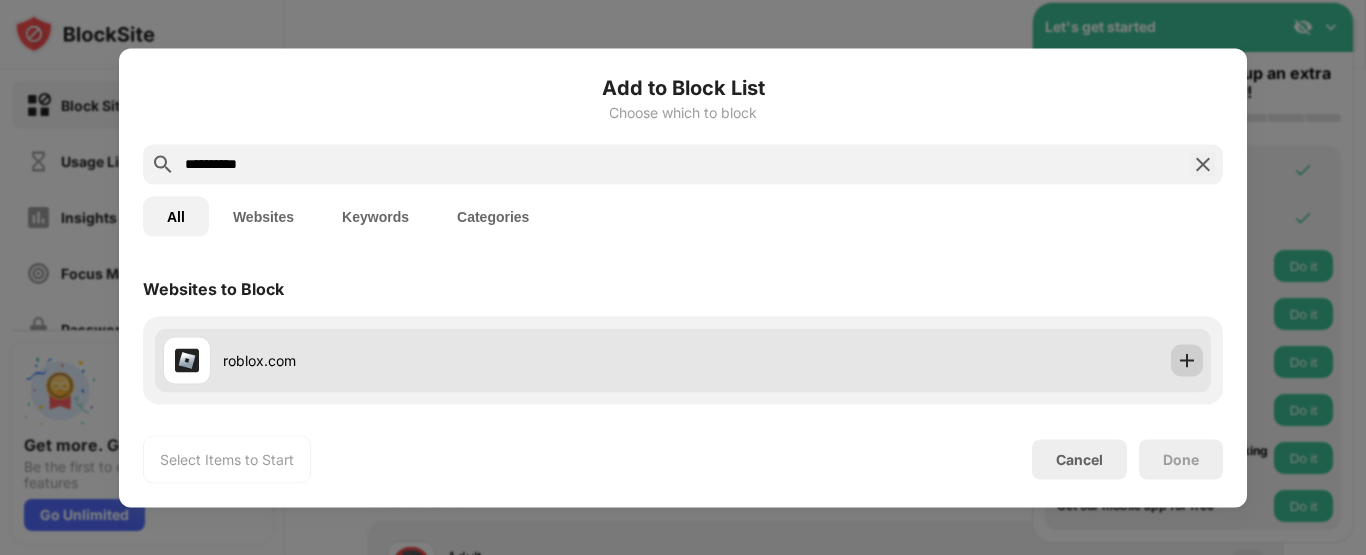 click at bounding box center [1187, 360] 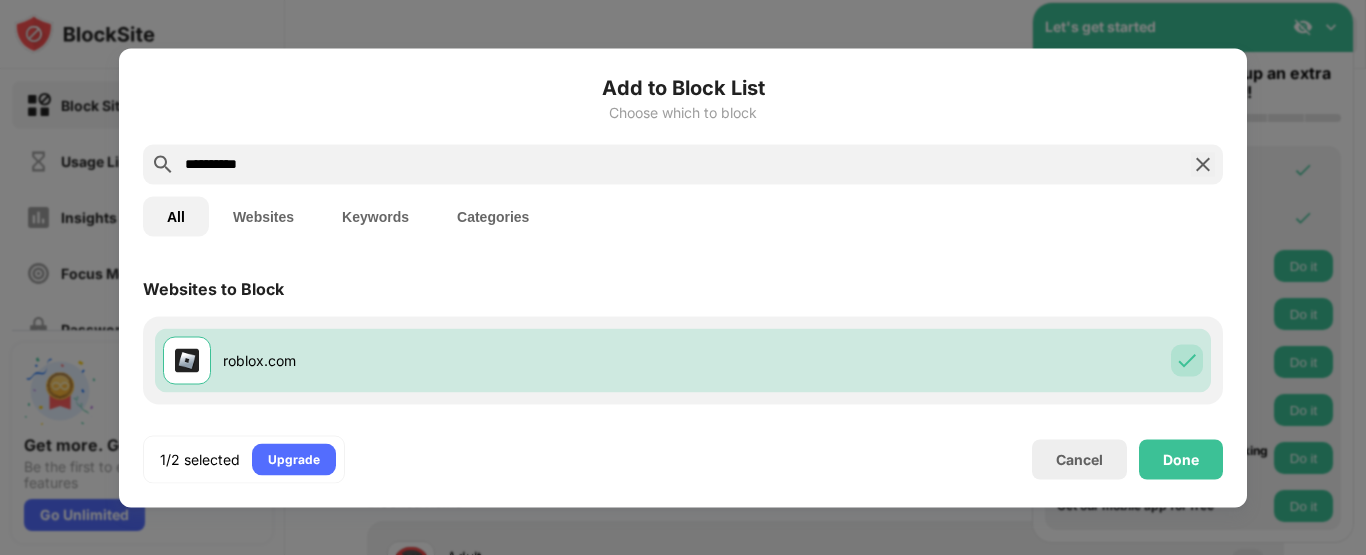drag, startPoint x: 350, startPoint y: 162, endPoint x: 55, endPoint y: 163, distance: 295.0017 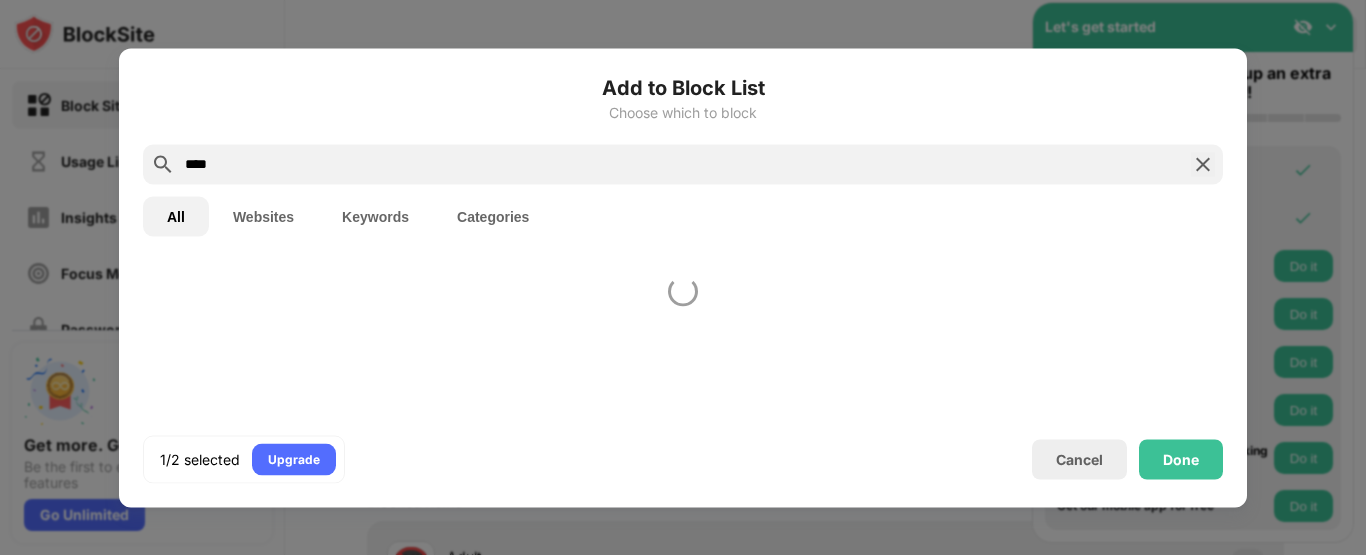 scroll, scrollTop: 0, scrollLeft: 0, axis: both 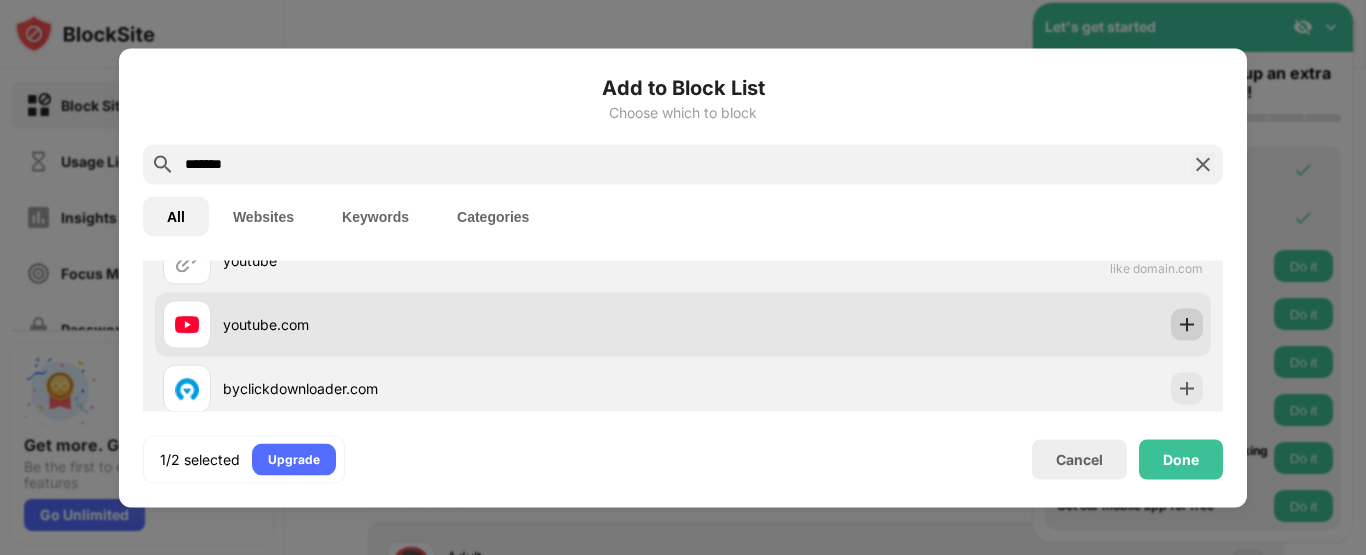 type on "*******" 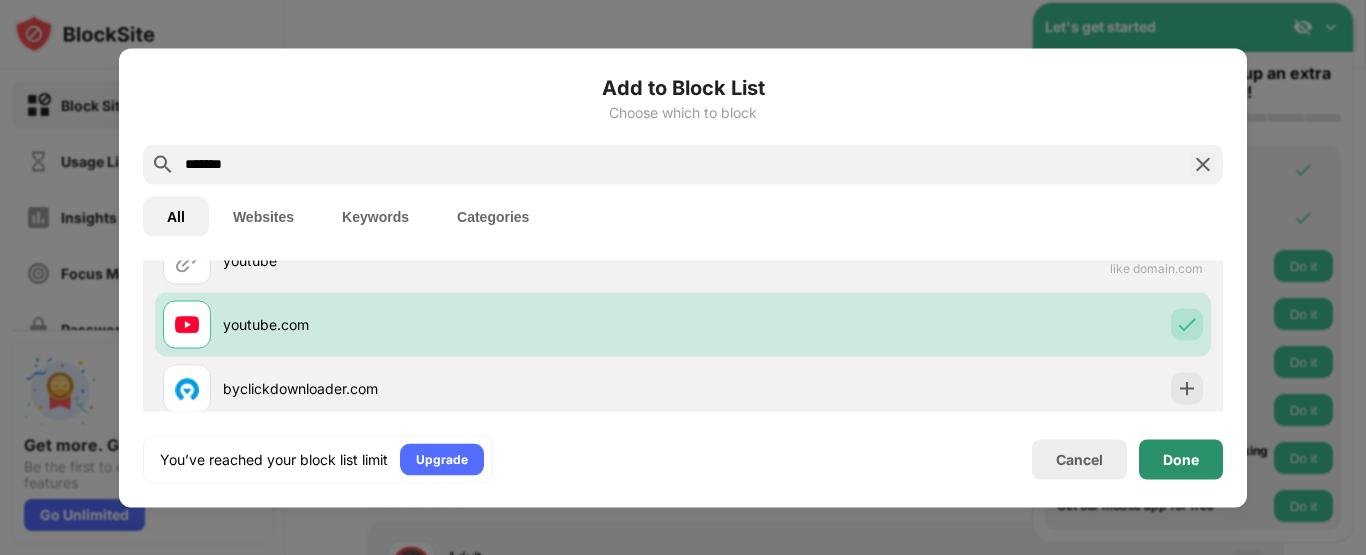 click on "Done" at bounding box center (1181, 459) 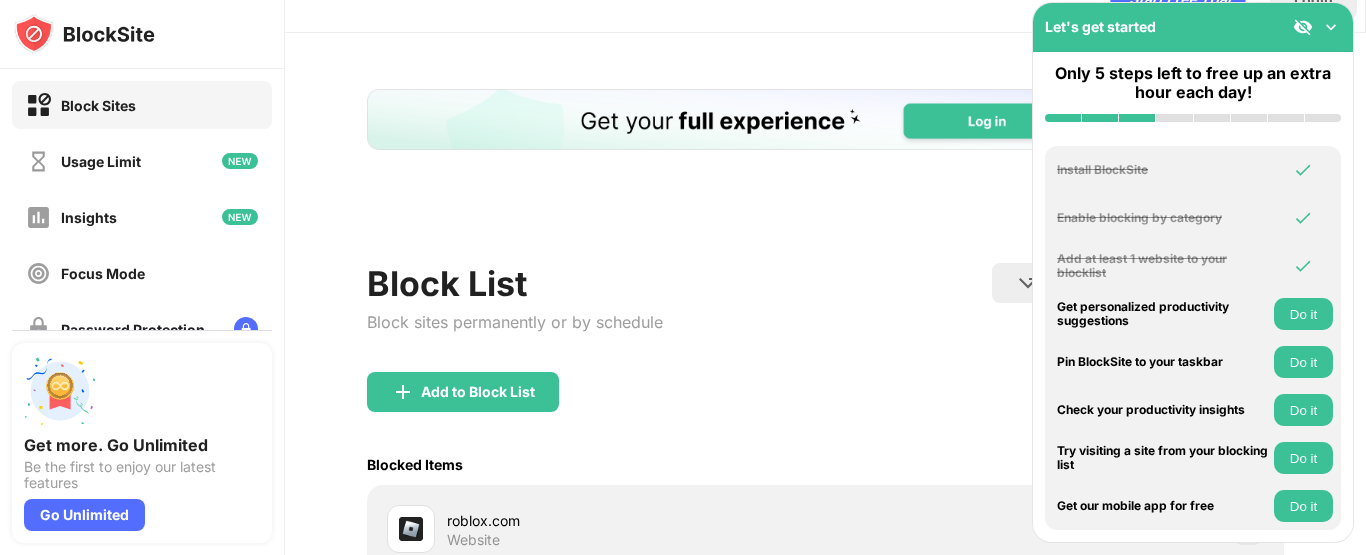 scroll, scrollTop: 0, scrollLeft: 0, axis: both 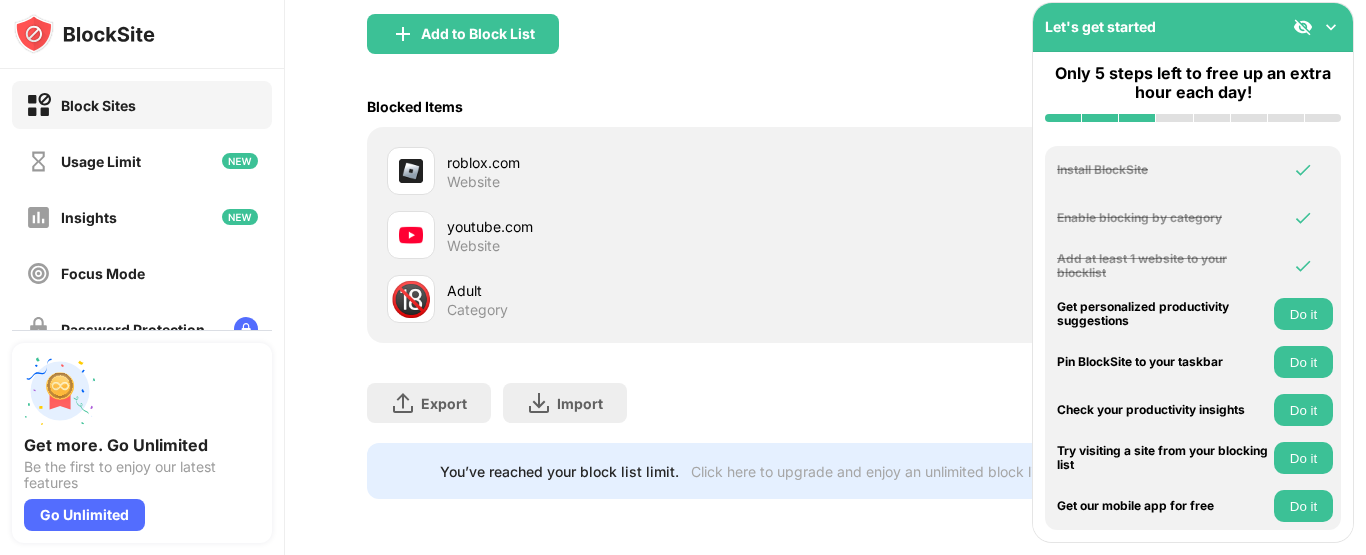 click at bounding box center (1331, 27) 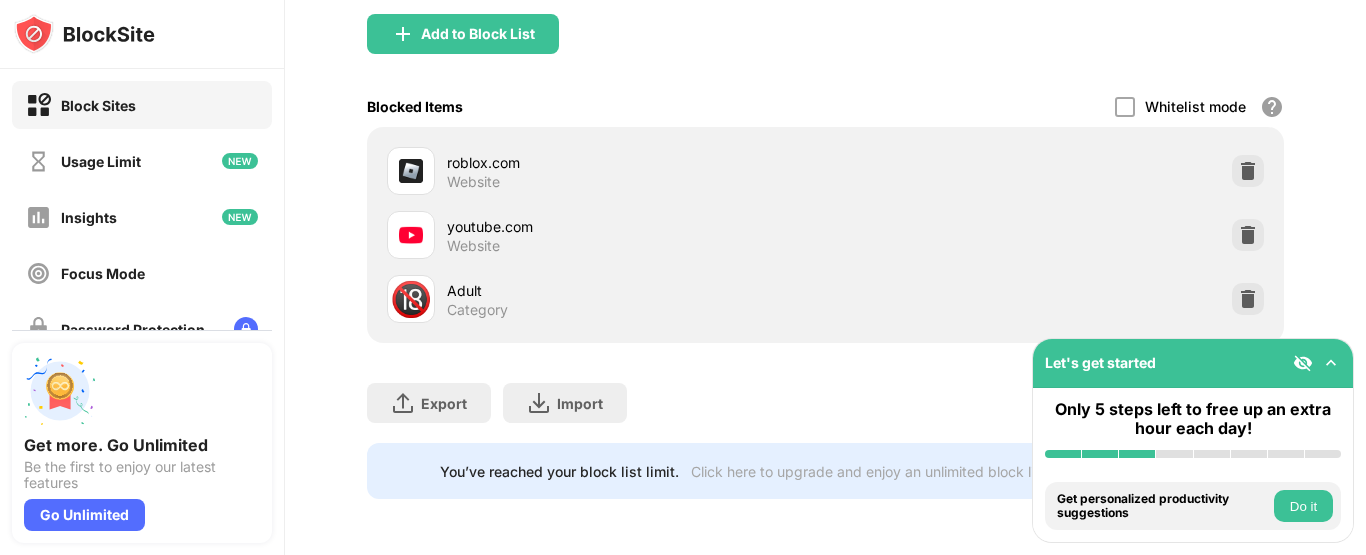 scroll, scrollTop: 409, scrollLeft: 0, axis: vertical 